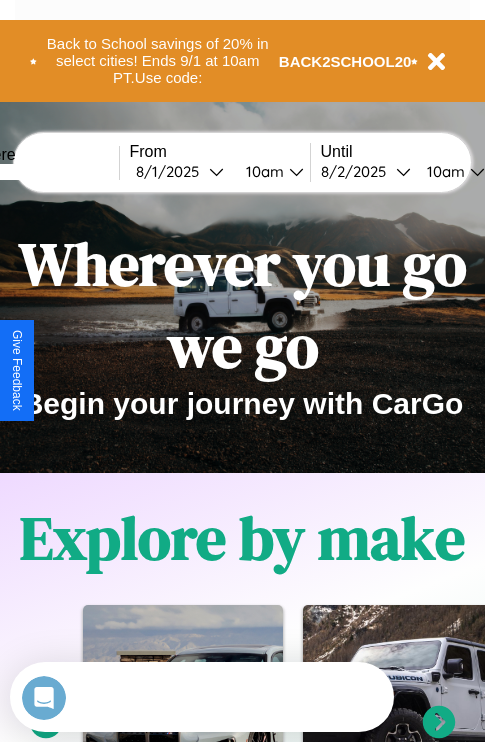 scroll, scrollTop: 0, scrollLeft: 0, axis: both 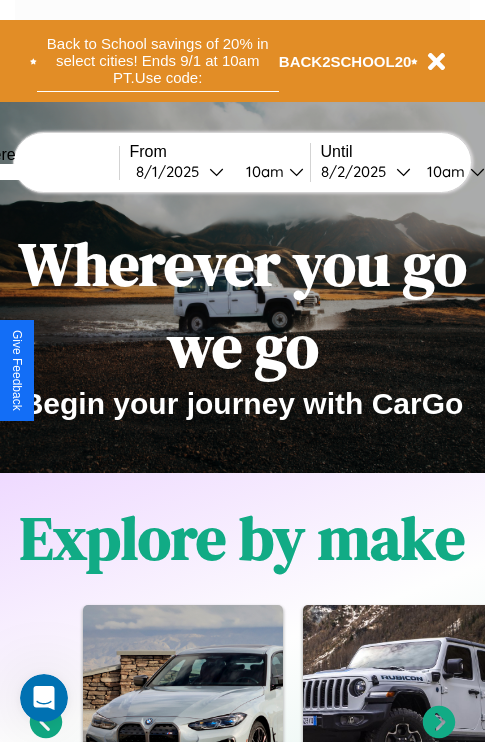 click on "Back to School savings of 20% in select cities! Ends 9/1 at 10am PT.  Use code:" at bounding box center (158, 61) 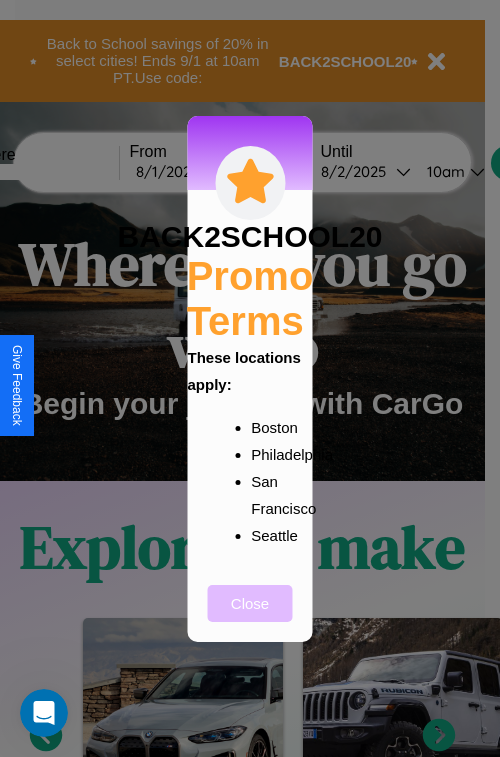 click on "Close" at bounding box center (250, 603) 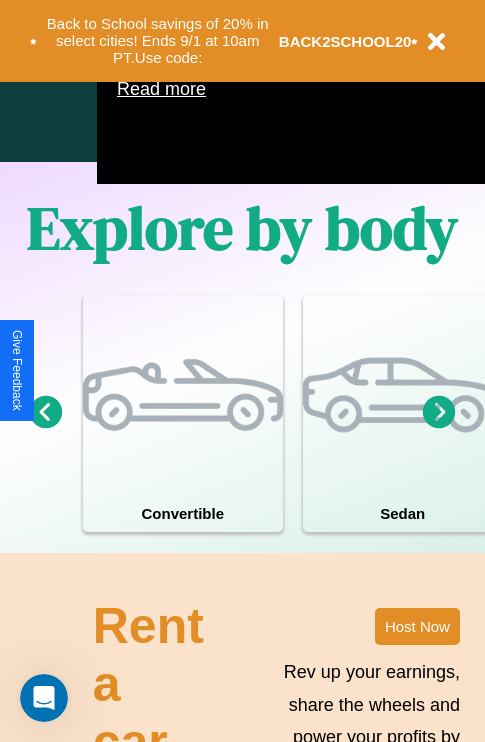 scroll, scrollTop: 1285, scrollLeft: 0, axis: vertical 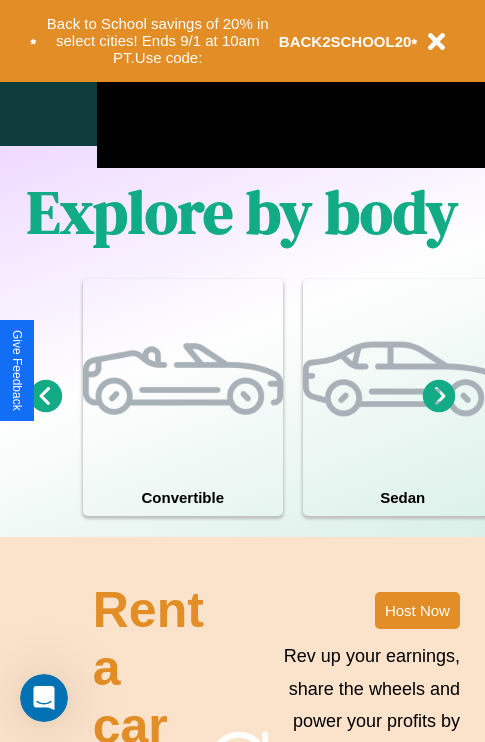 click 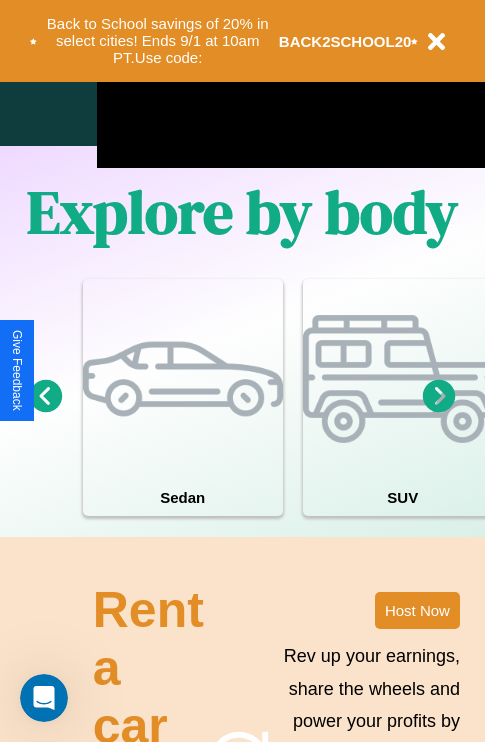 click 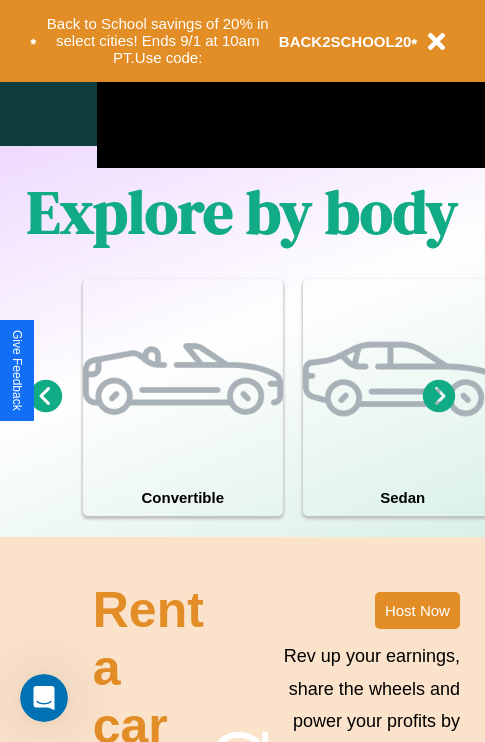 click 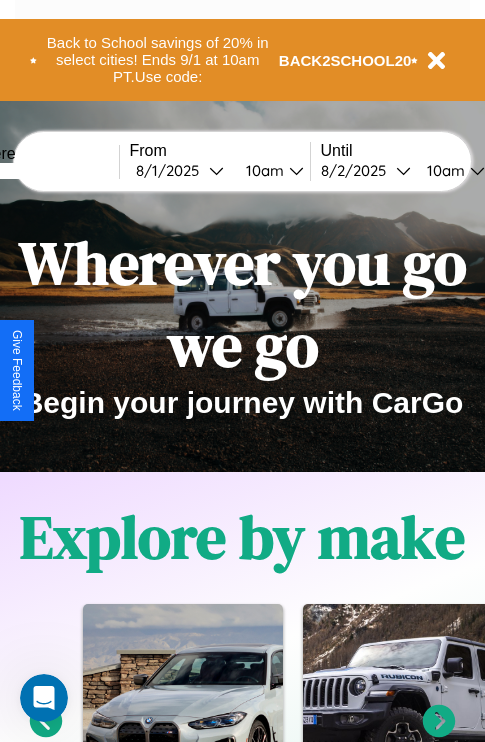 scroll, scrollTop: 0, scrollLeft: 0, axis: both 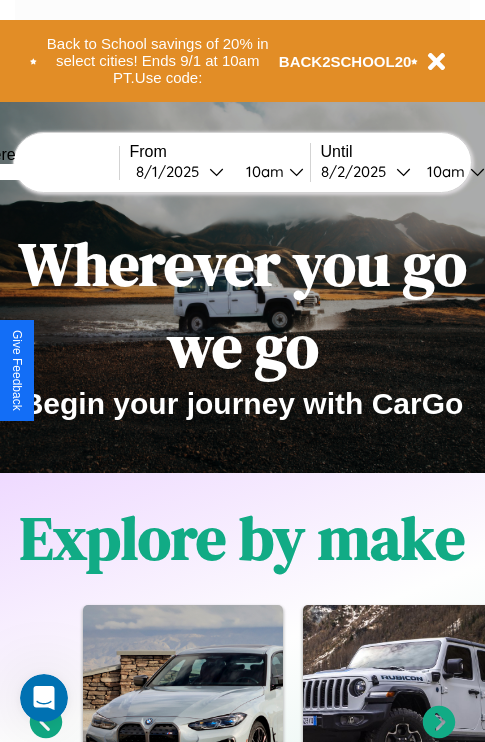click at bounding box center (44, 172) 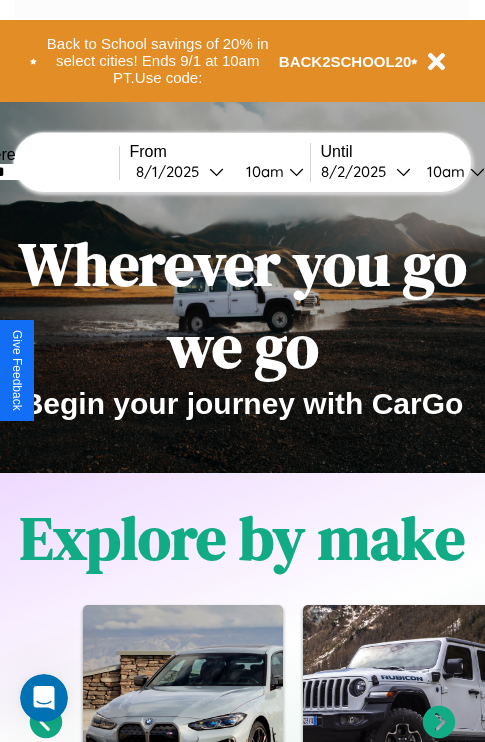 type on "******" 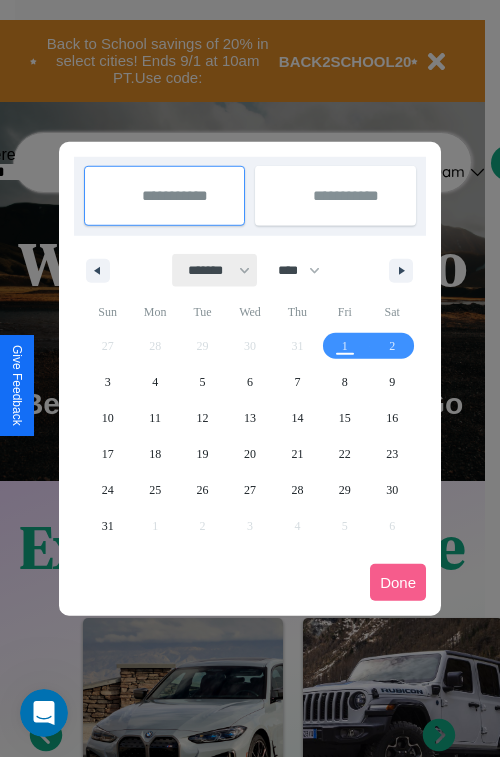click on "******* ******** ***** ***** *** **** **** ****** ********* ******* ******** ********" at bounding box center [215, 270] 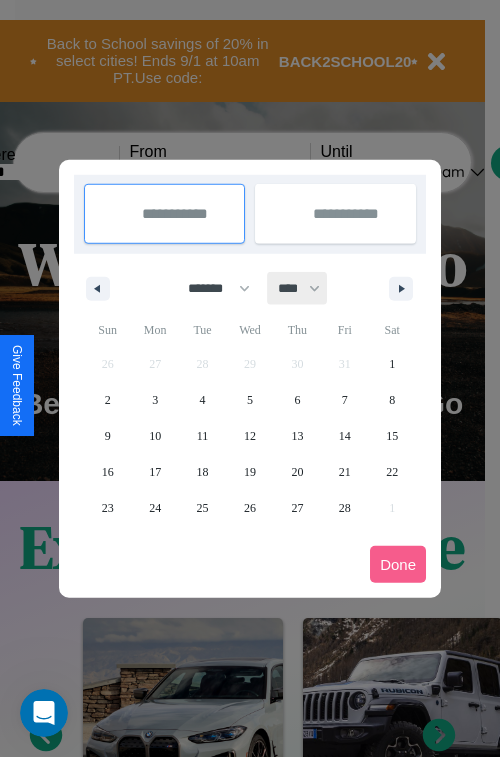 click on "**** **** **** **** **** **** **** **** **** **** **** **** **** **** **** **** **** **** **** **** **** **** **** **** **** **** **** **** **** **** **** **** **** **** **** **** **** **** **** **** **** **** **** **** **** **** **** **** **** **** **** **** **** **** **** **** **** **** **** **** **** **** **** **** **** **** **** **** **** **** **** **** **** **** **** **** **** **** **** **** **** **** **** **** **** **** **** **** **** **** **** **** **** **** **** **** **** **** **** **** **** **** **** **** **** **** **** **** **** **** **** **** **** **** **** **** **** **** **** **** ****" at bounding box center (298, 288) 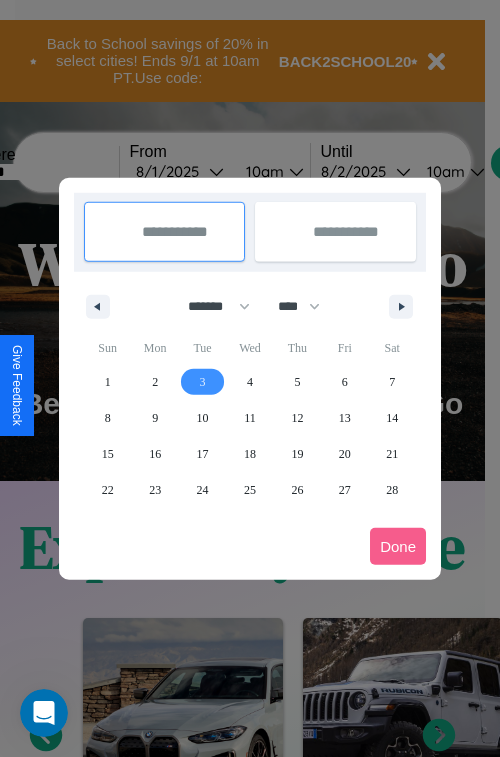 click on "3" at bounding box center [203, 382] 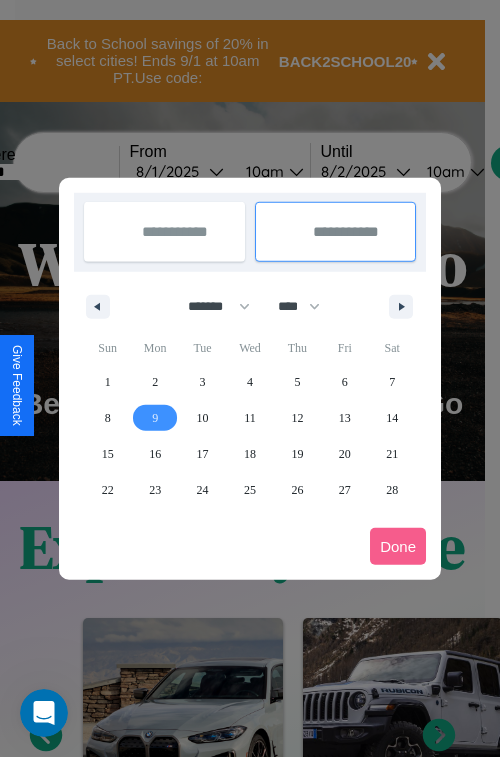 click on "9" at bounding box center (155, 418) 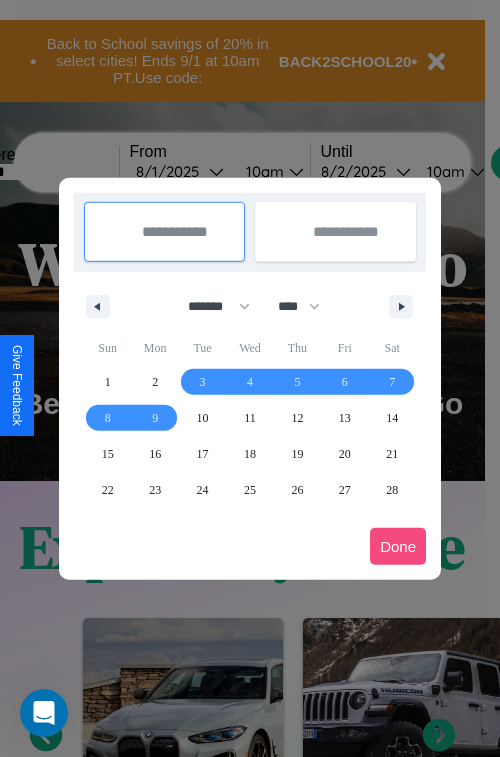 click on "Done" at bounding box center [398, 546] 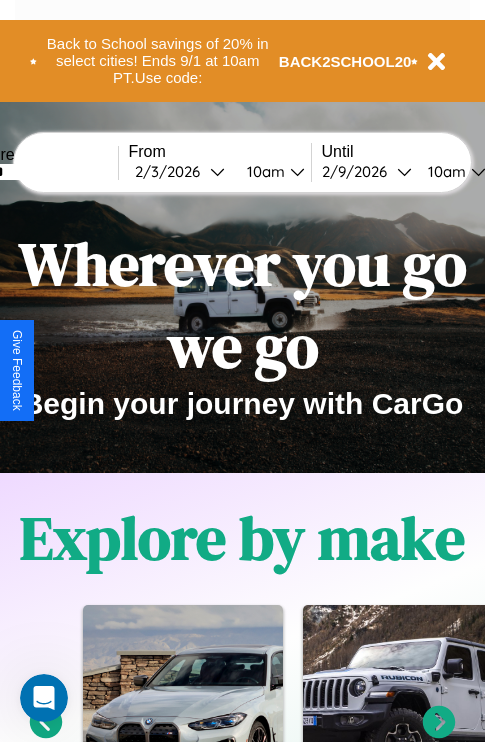 click on "10am" at bounding box center [444, 171] 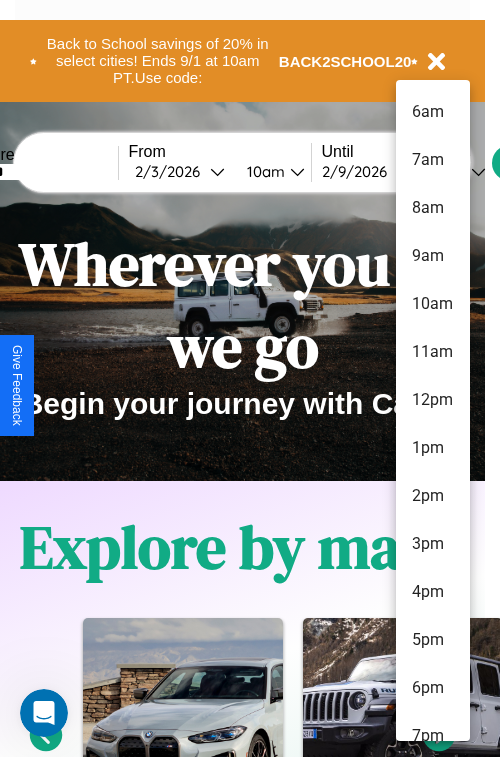 click on "6pm" at bounding box center (433, 688) 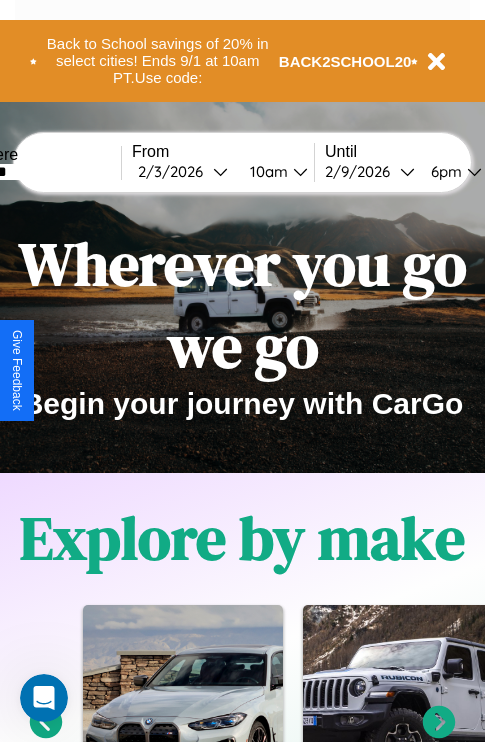 scroll, scrollTop: 0, scrollLeft: 65, axis: horizontal 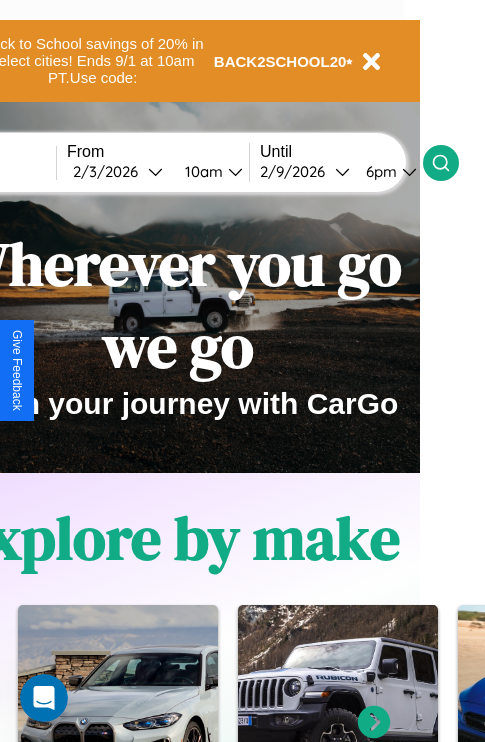 click 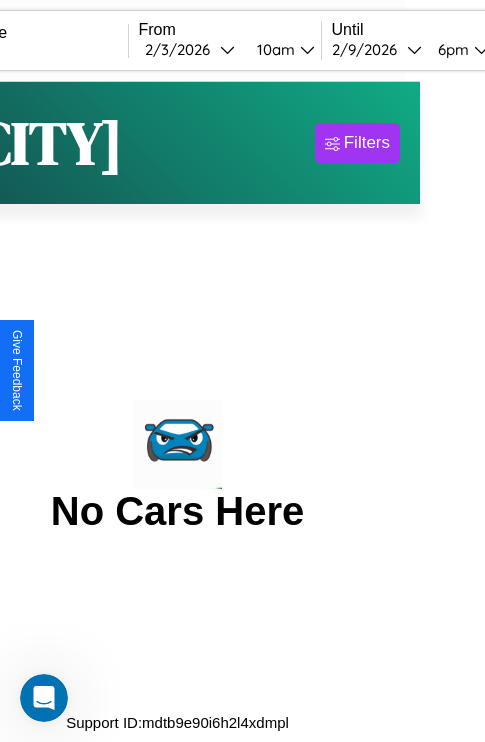 scroll, scrollTop: 0, scrollLeft: 0, axis: both 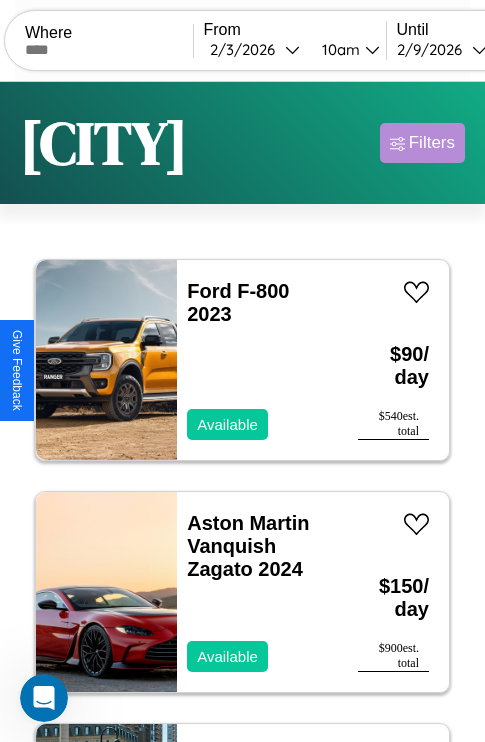 click on "Filters" at bounding box center (432, 143) 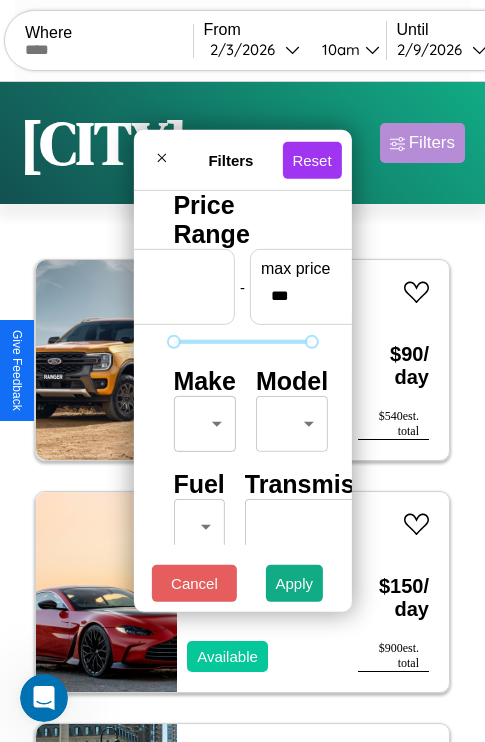 scroll, scrollTop: 162, scrollLeft: 63, axis: both 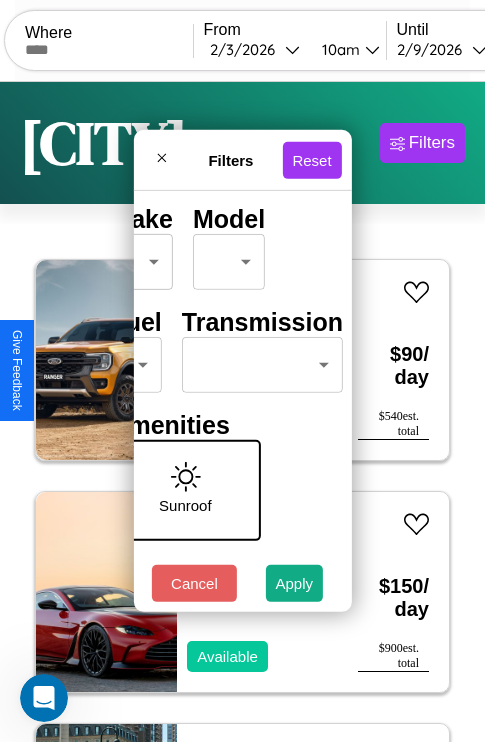 click on "CarGo Where From 2 / 3 / 2026 10am Until 2 / 9 / 2026 6pm Become a Host Login Sign Up Berlin Filters 115  cars in this area These cars can be picked up in this city. Ford   F-800   2023 Available $ 90  / day $ 540  est. total Aston Martin   Vanquish Zagato   2024 Available $ 150  / day $ 900  est. total Toyota   Corona   2014 Available $ 200  / day $ 1200  est. total Volkswagen   Golf GTI   2023 Available $ 60  / day $ 360  est. total Lincoln   Nautilus   2021 Available $ 80  / day $ 480  est. total Mazda   MX-6   2016 Available $ 100  / day $ 600  est. total Ferrari   F50   2017 Available $ 100  / day $ 600  est. total Alfa Romeo   8C Competizione Spider   2021 Available $ 170  / day $ 1020  est. total Aston Martin   Lagonda   2014 Available $ 200  / day $ 1200  est. total Lincoln   Continental   2014 Available $ 190  / day $ 1140  est. total Maserati   Grancabrio   2017 Available $ 150  / day $ 900  est. total Volvo   VNC   2024 Available $ 150  / day $ 900  est. total Honda   SCL500   2016 Available $ 140" at bounding box center [242, 412] 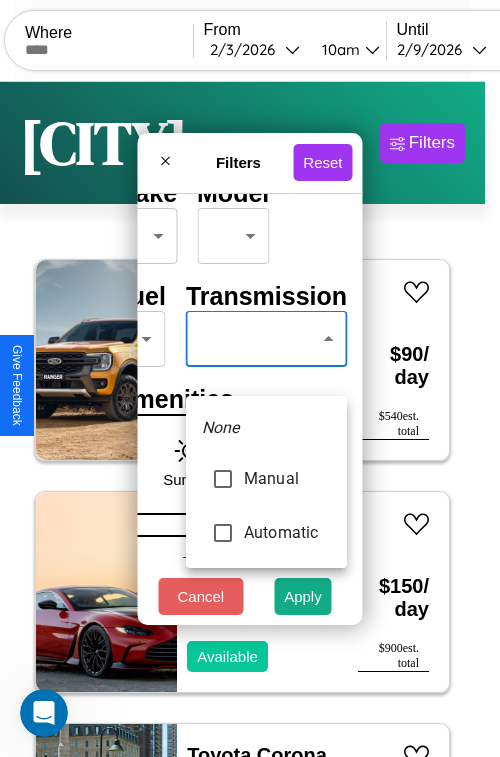 type on "*********" 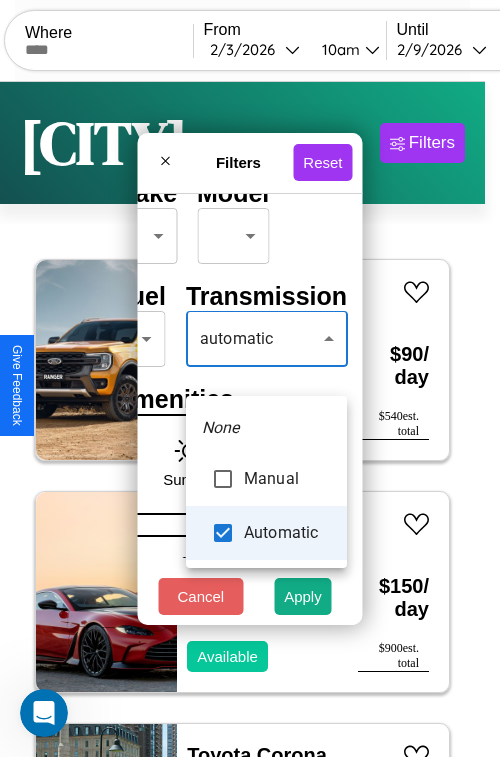 click at bounding box center (250, 378) 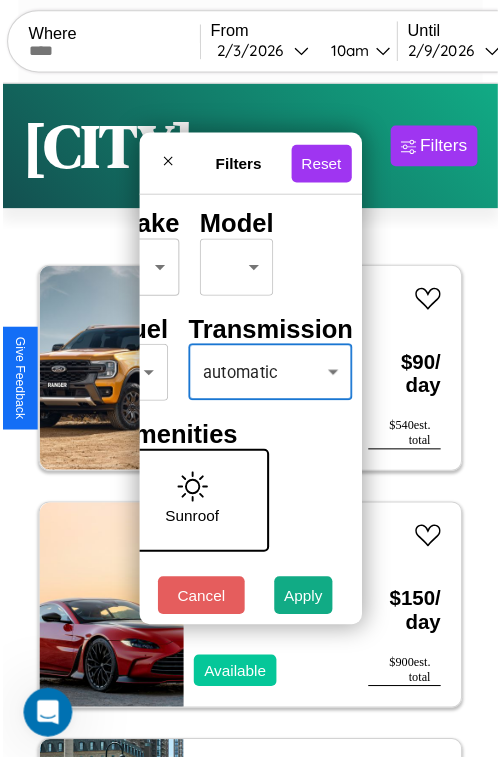scroll, scrollTop: 59, scrollLeft: 40, axis: both 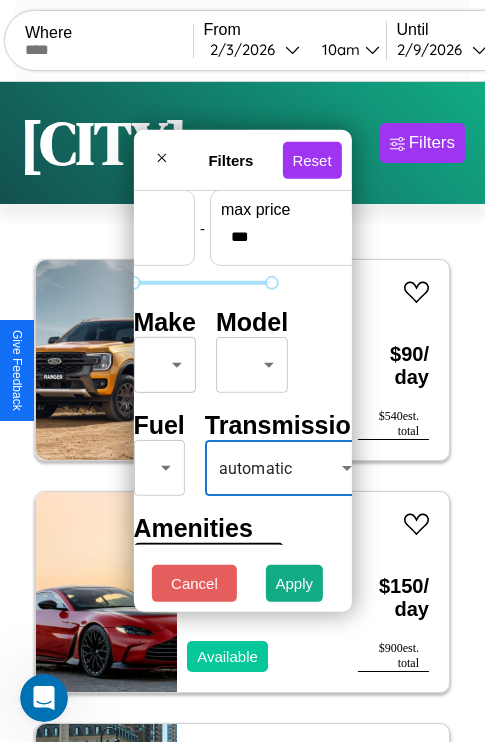 click on "CarGo Where From 2 / 3 / 2026 10am Until 2 / 9 / 2026 6pm Become a Host Login Sign Up Berlin Filters 115  cars in this area These cars can be picked up in this city. Ford   F-800   2023 Available $ 90  / day $ 540  est. total Aston Martin   Vanquish Zagato   2024 Available $ 150  / day $ 900  est. total Toyota   Corona   2014 Available $ 200  / day $ 1200  est. total Volkswagen   Golf GTI   2023 Available $ 60  / day $ 360  est. total Lincoln   Nautilus   2021 Available $ 80  / day $ 480  est. total Mazda   MX-6   2016 Available $ 100  / day $ 600  est. total Ferrari   F50   2017 Available $ 100  / day $ 600  est. total Alfa Romeo   8C Competizione Spider   2021 Available $ 170  / day $ 1020  est. total Aston Martin   Lagonda   2014 Available $ 200  / day $ 1200  est. total Lincoln   Continental   2014 Available $ 190  / day $ 1140  est. total Maserati   Grancabrio   2017 Available $ 150  / day $ 900  est. total Volvo   VNC   2024 Available $ 150  / day $ 900  est. total Honda   SCL500   2016 Available $ 140" at bounding box center (242, 412) 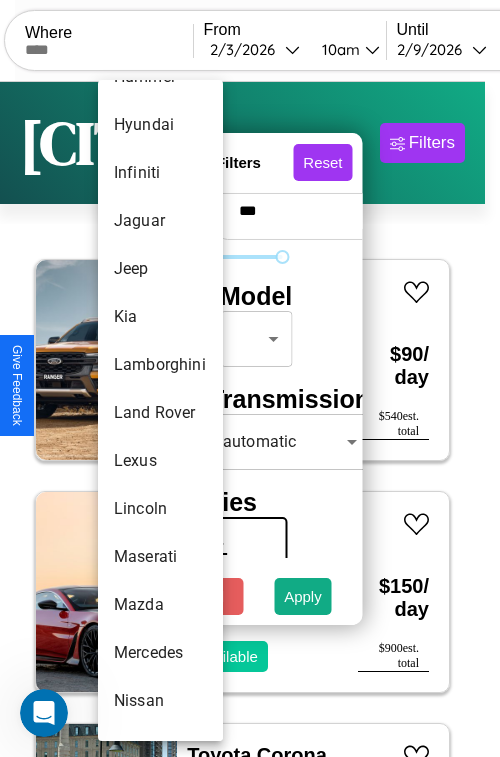 scroll, scrollTop: 854, scrollLeft: 0, axis: vertical 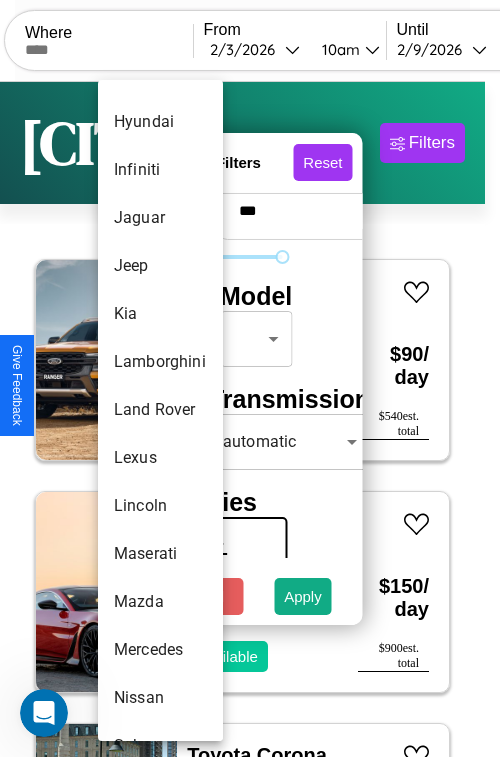 click on "Land Rover" at bounding box center (160, 410) 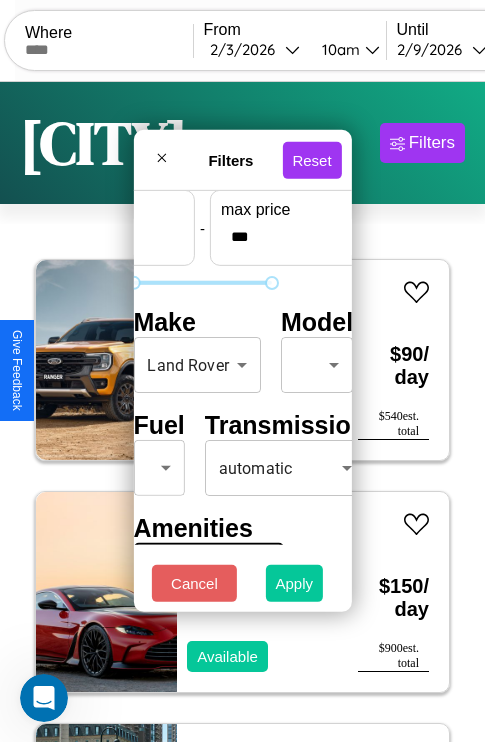 click on "Apply" at bounding box center [295, 583] 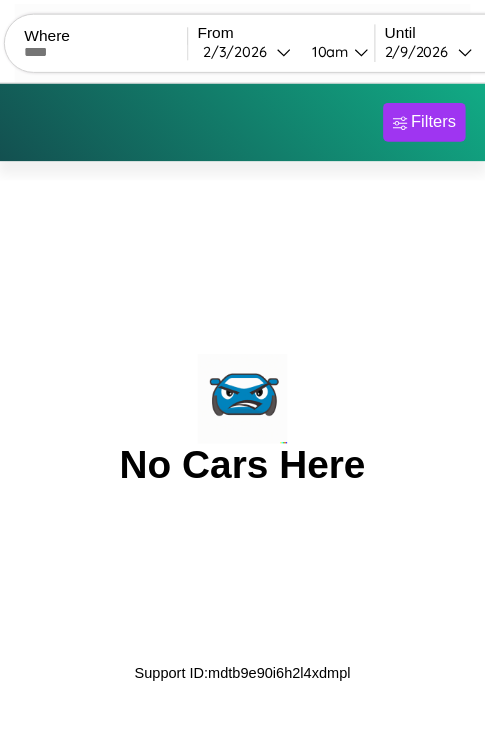 scroll, scrollTop: 0, scrollLeft: 0, axis: both 